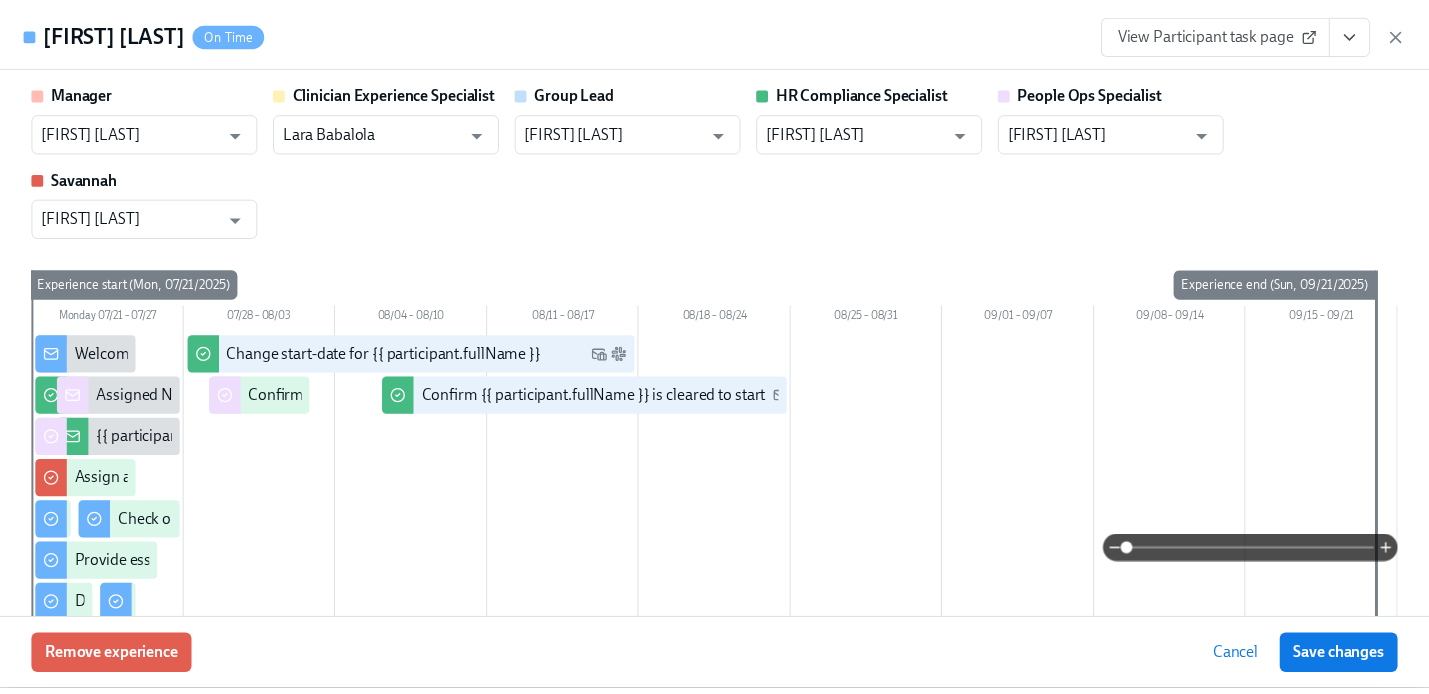 scroll, scrollTop: 426, scrollLeft: 0, axis: vertical 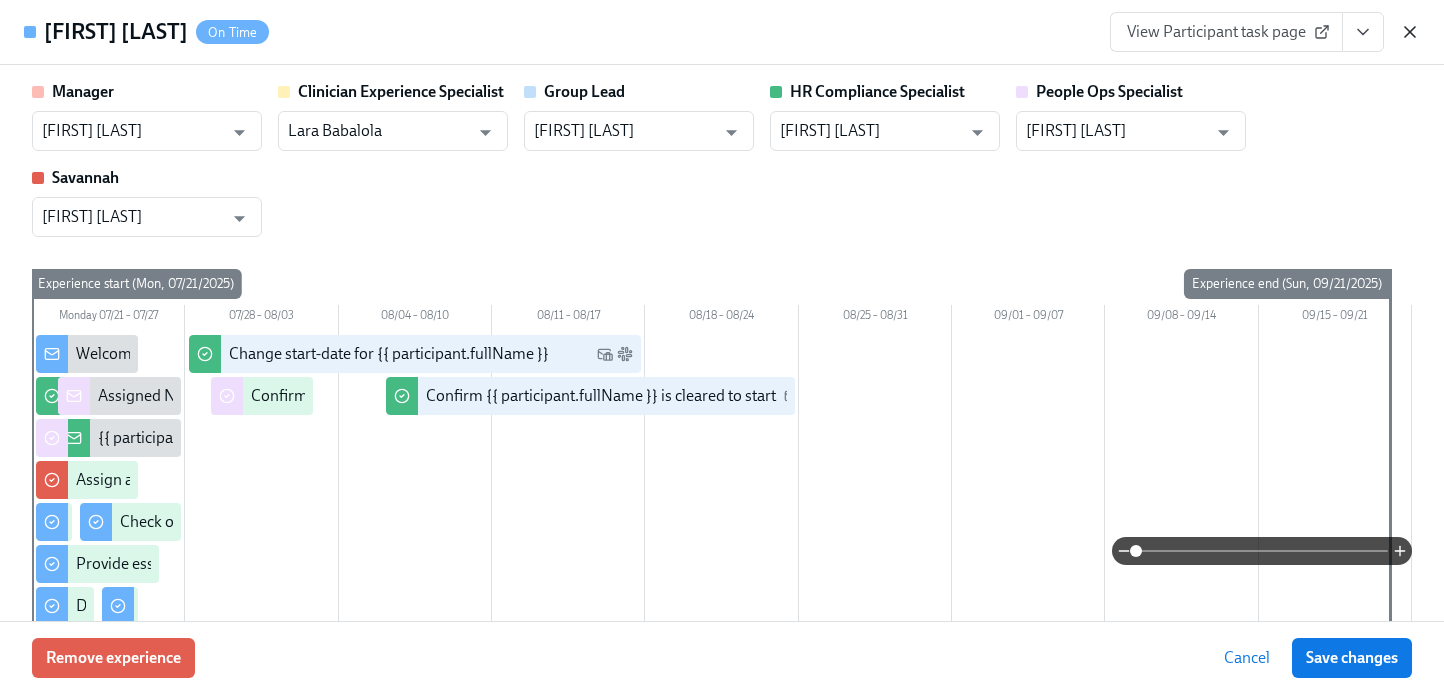 click 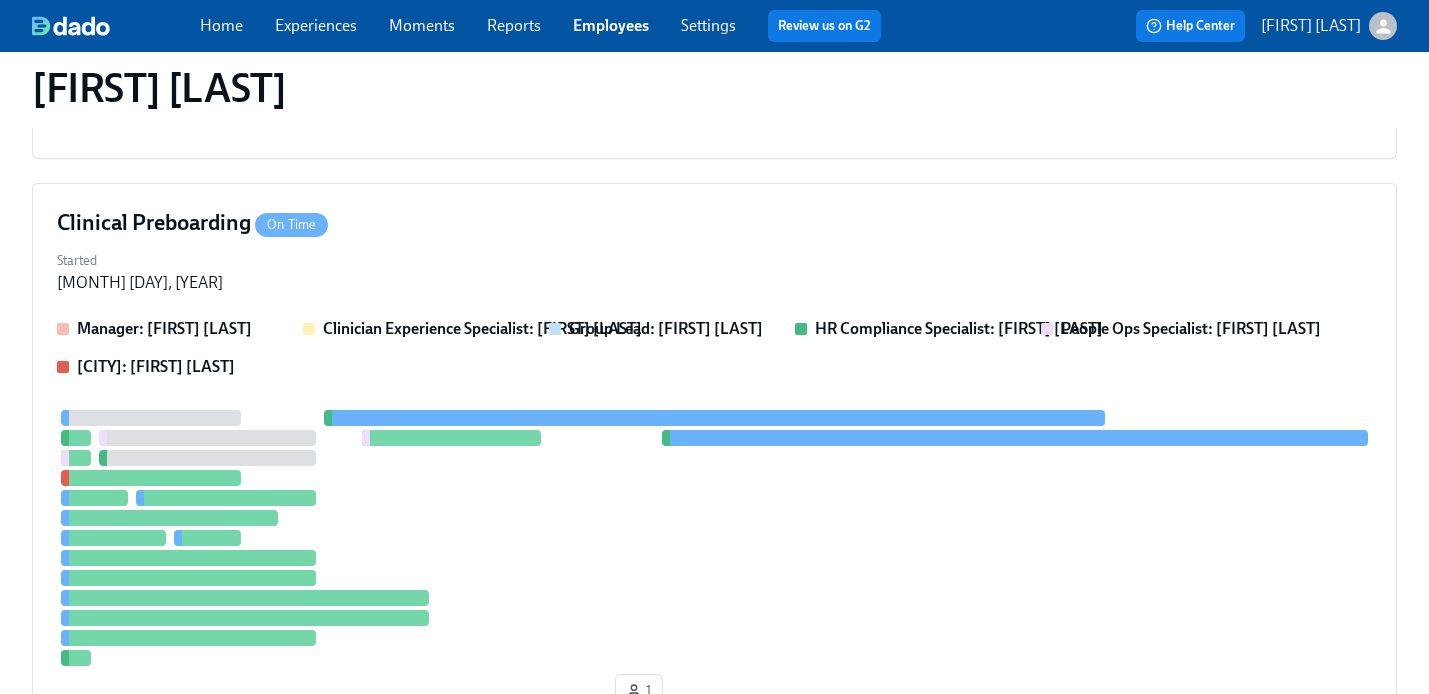 click on "Employees" at bounding box center [611, 25] 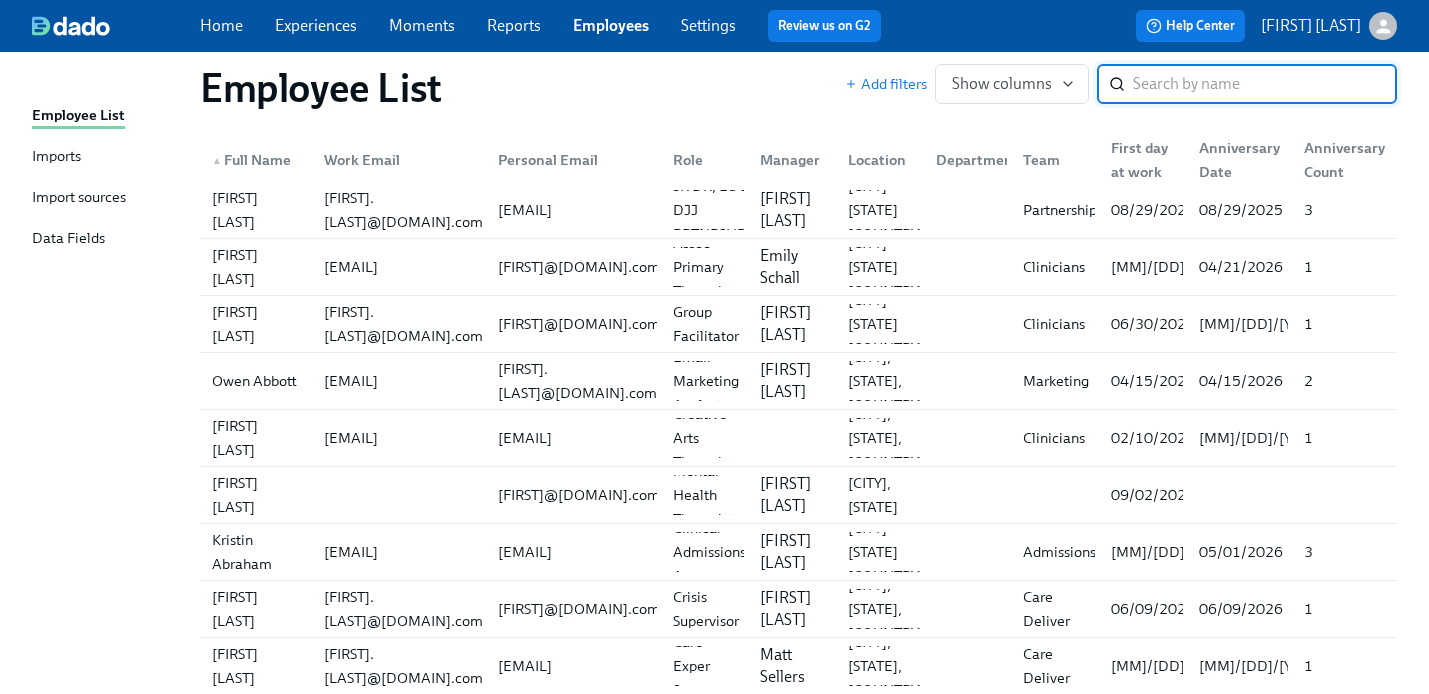 scroll, scrollTop: 0, scrollLeft: 0, axis: both 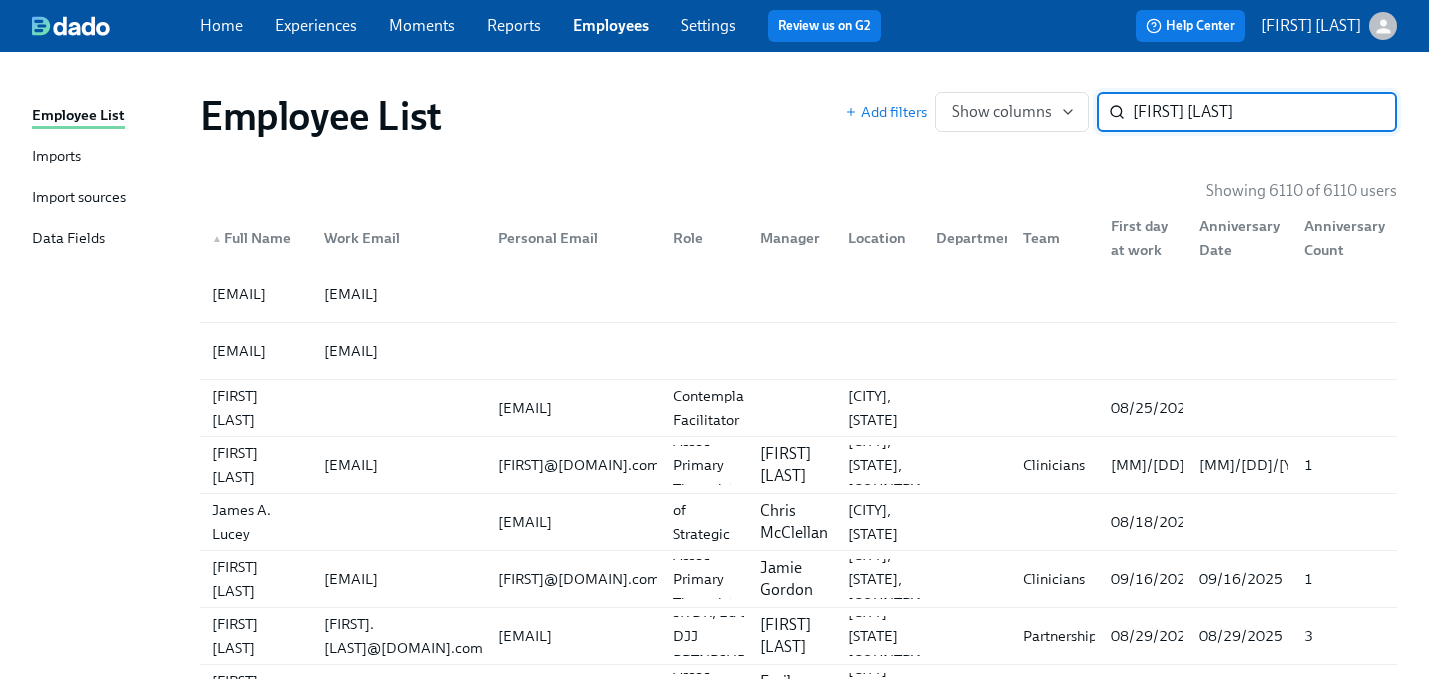 type on "[FIRST] [LAST]" 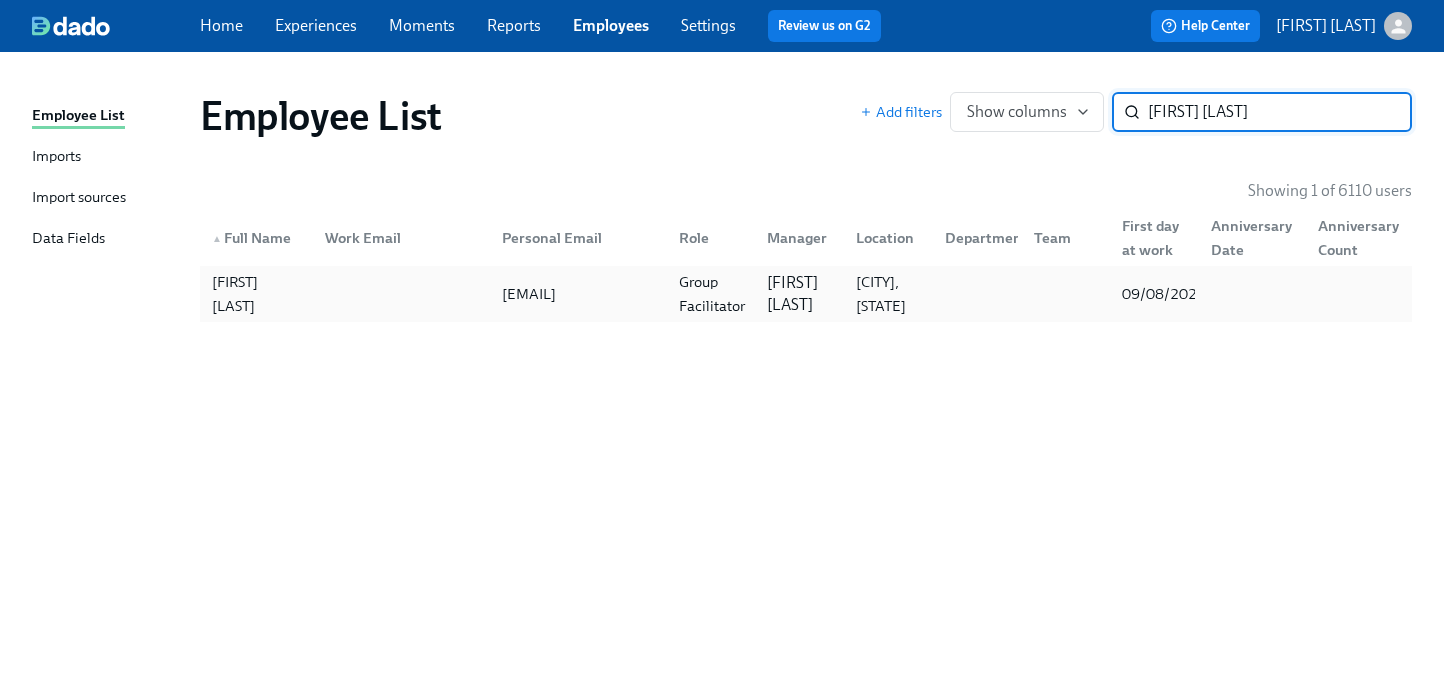 click on "[EMAIL]" at bounding box center [529, 294] 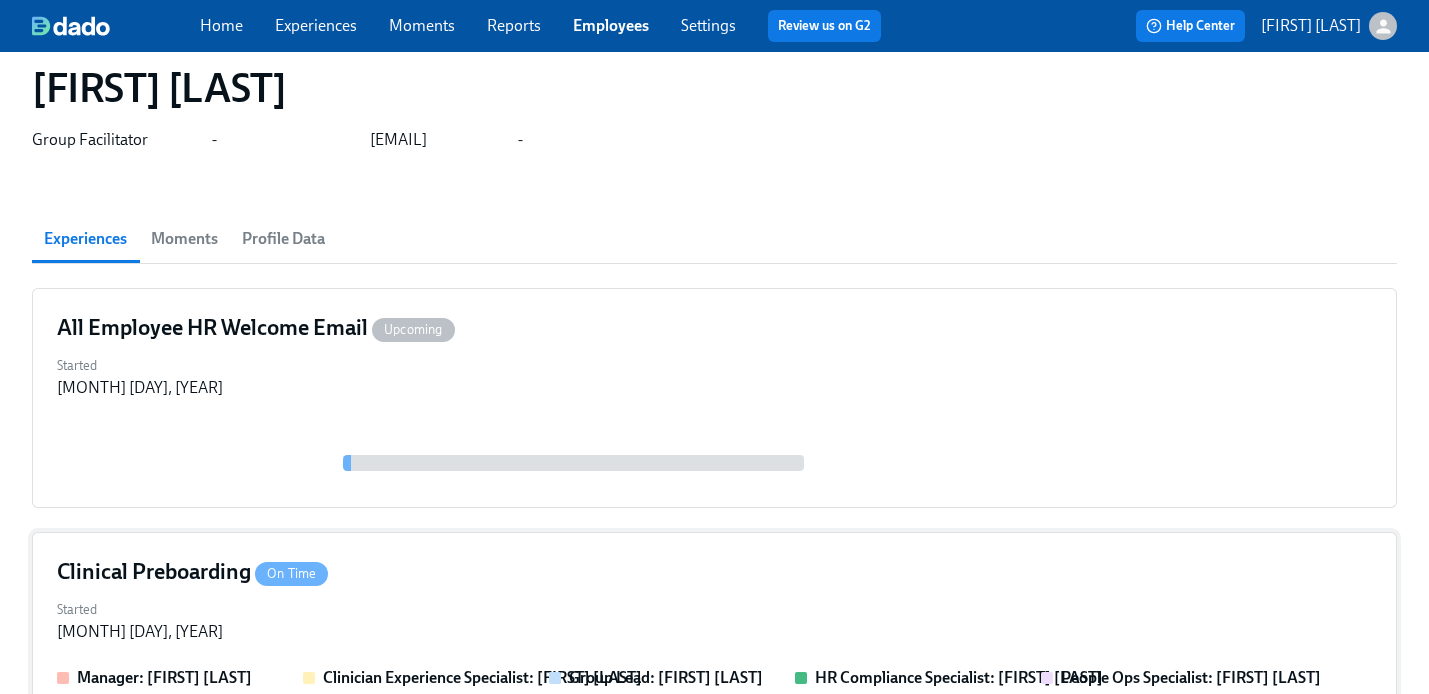 scroll, scrollTop: 188, scrollLeft: 0, axis: vertical 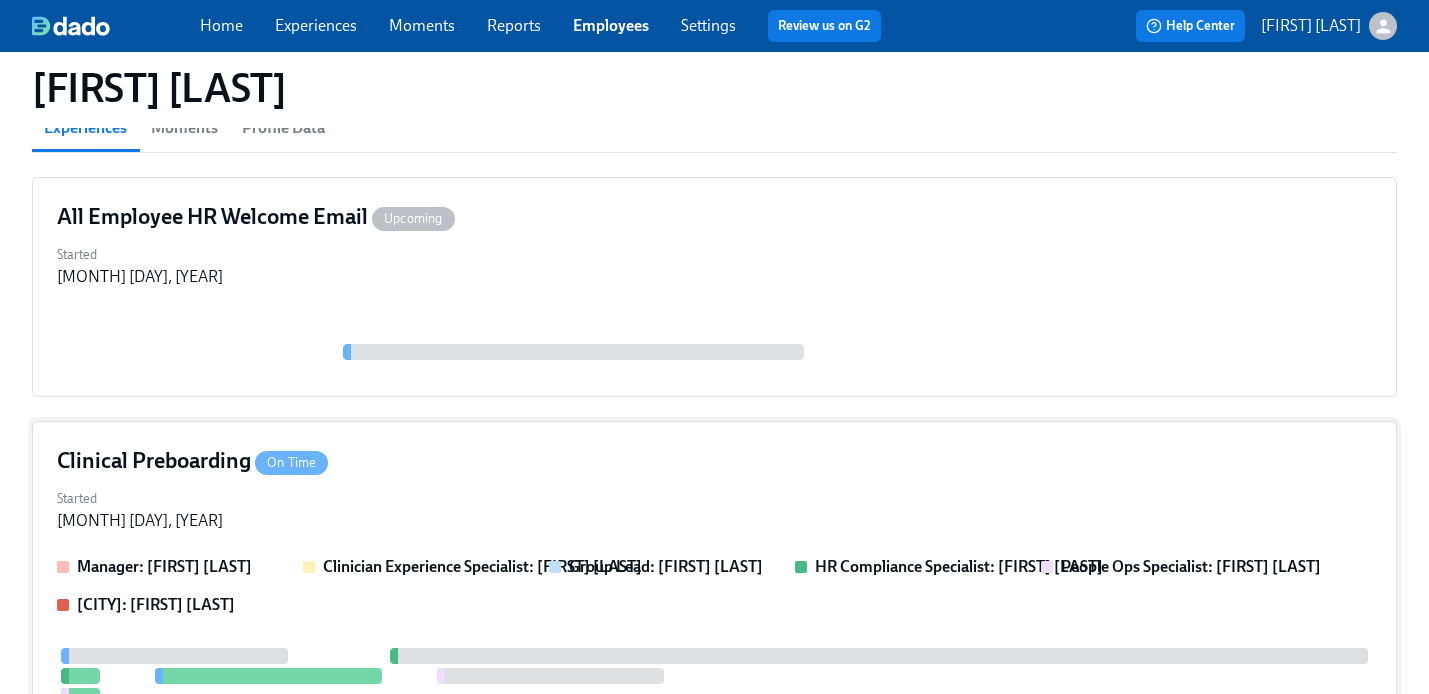 click on "Clinical Preboarding On Time Started Jul 31, 2025 Manager: [FIRST] [LAST] Clinician Experience Specialist: [FIRST] [LAST] Group Lead: [FIRST] [LAST] HR Compliance Specialist: [FIRST] [LAST] People Ops Specialist: [FIRST] [LAST] [CITY]: [FIRST] [LAST] 1" at bounding box center (714, 730) 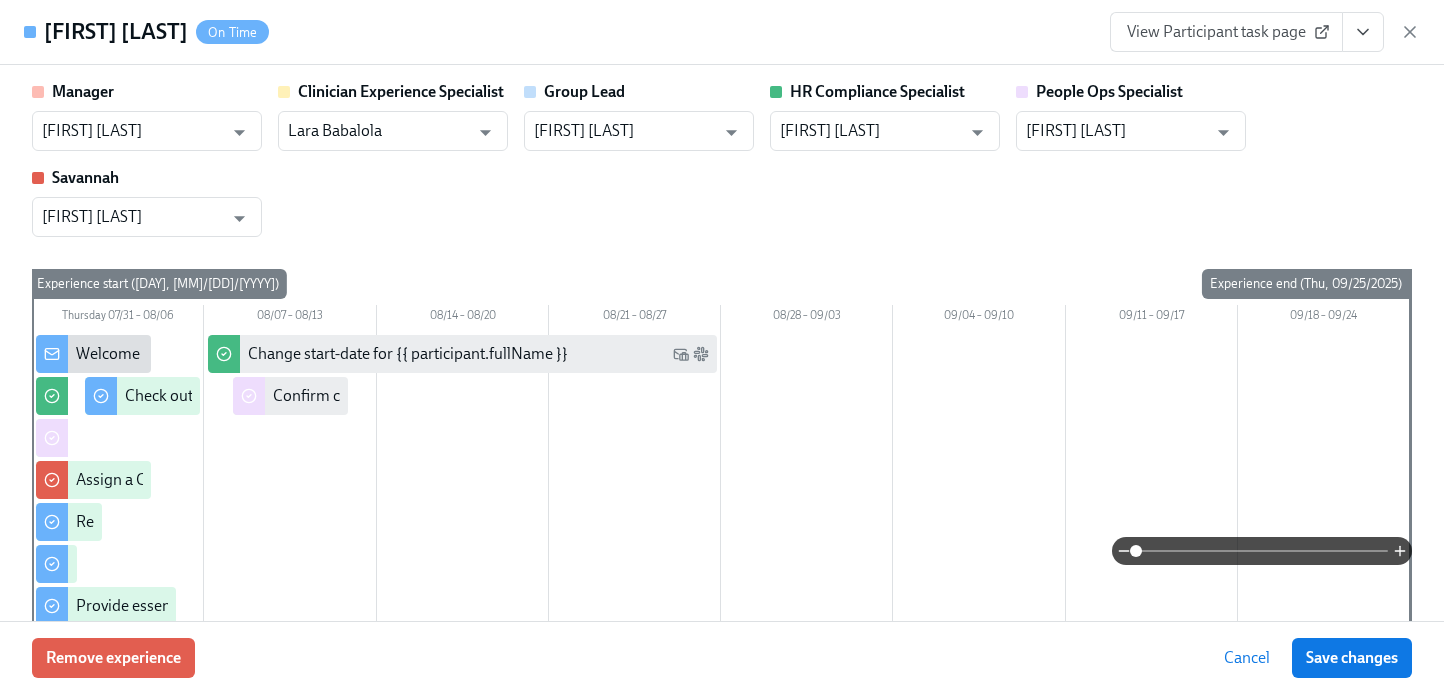 click at bounding box center [1363, 32] 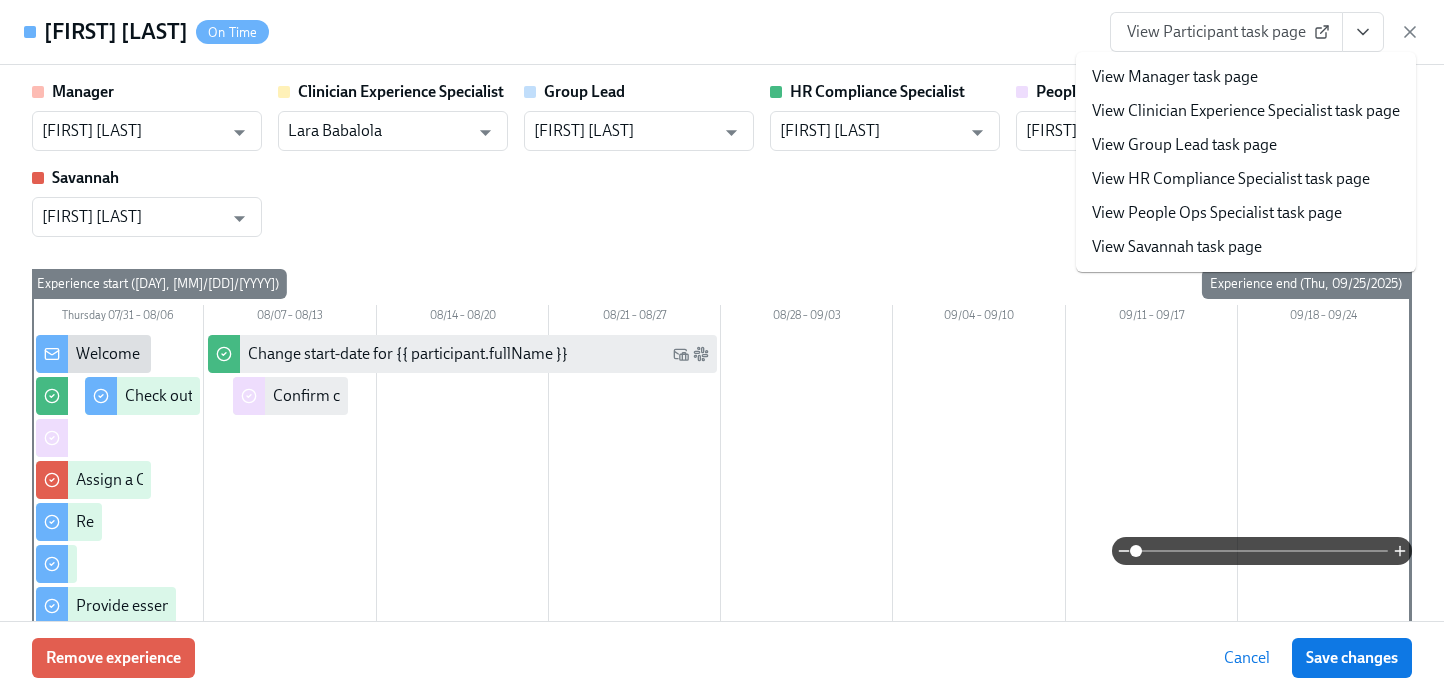 click on "View People Ops Specialist task page" at bounding box center [1217, 213] 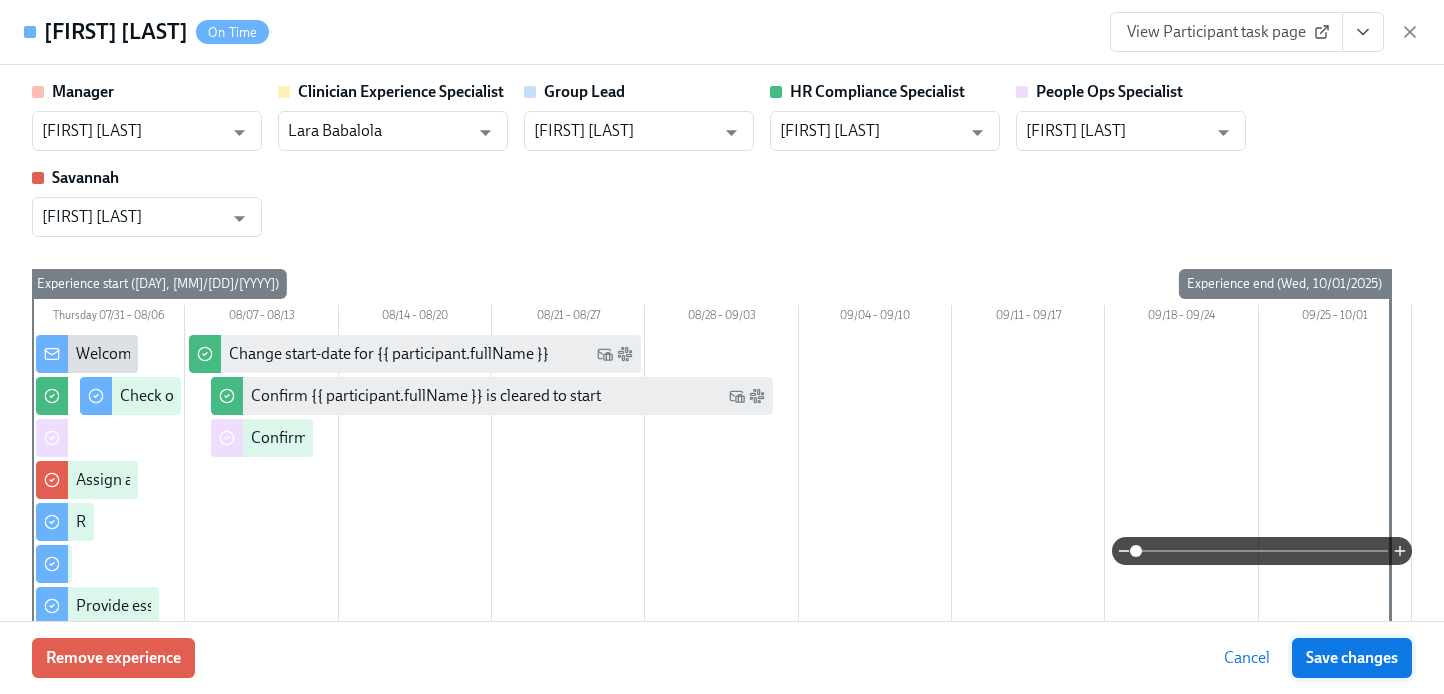 click on "Save changes" at bounding box center (1352, 658) 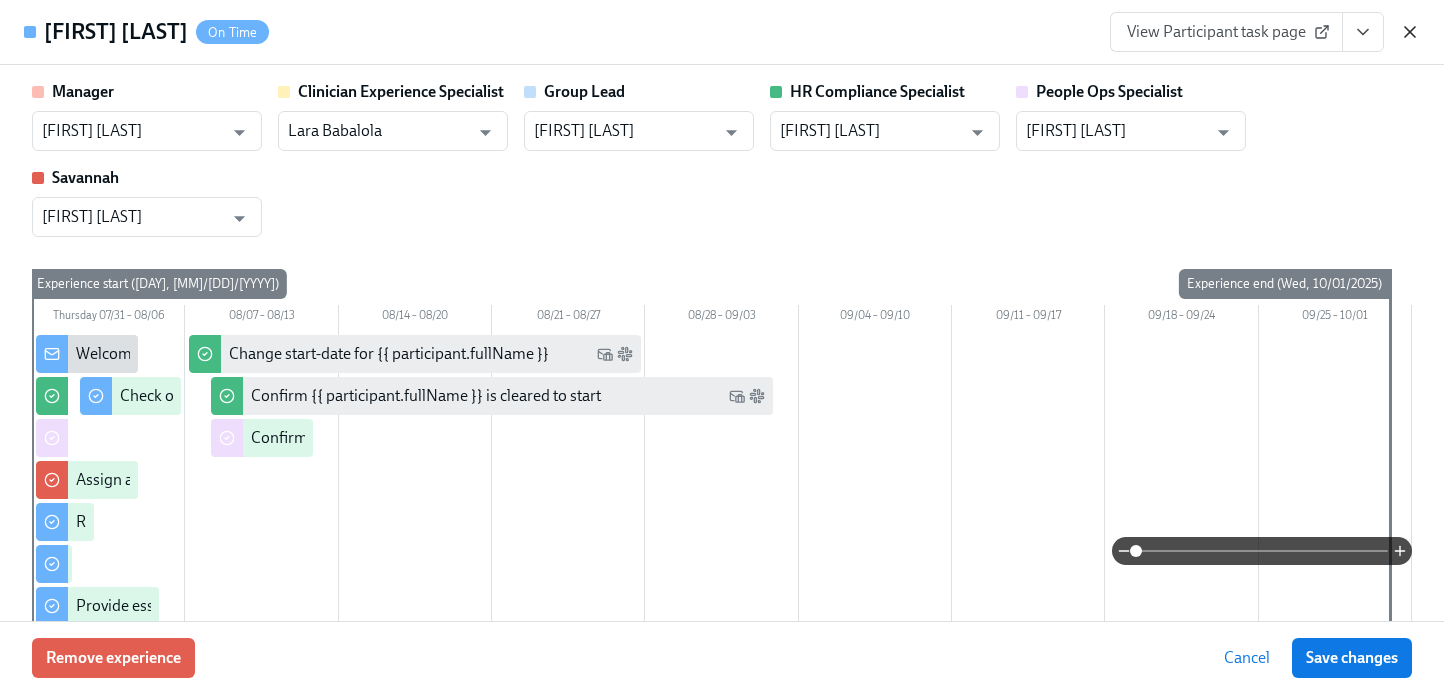 click 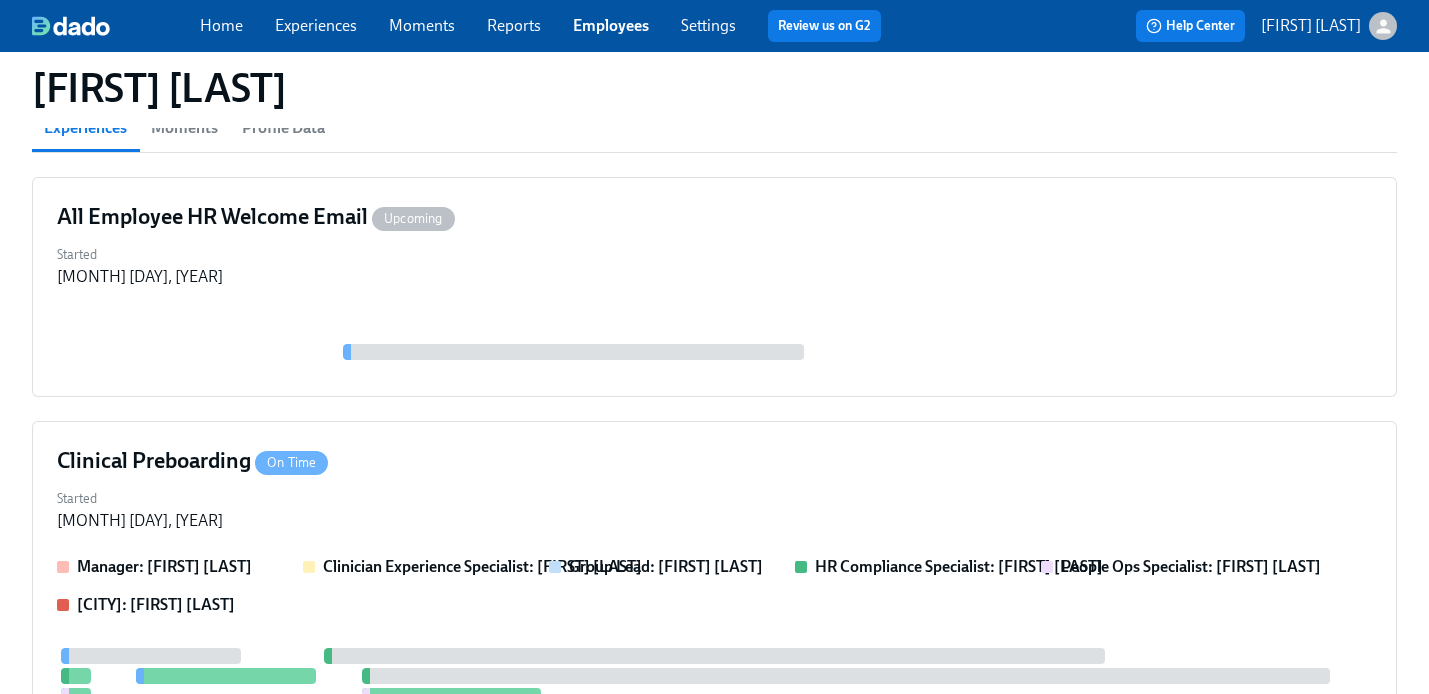 click on "Employees" at bounding box center (611, 25) 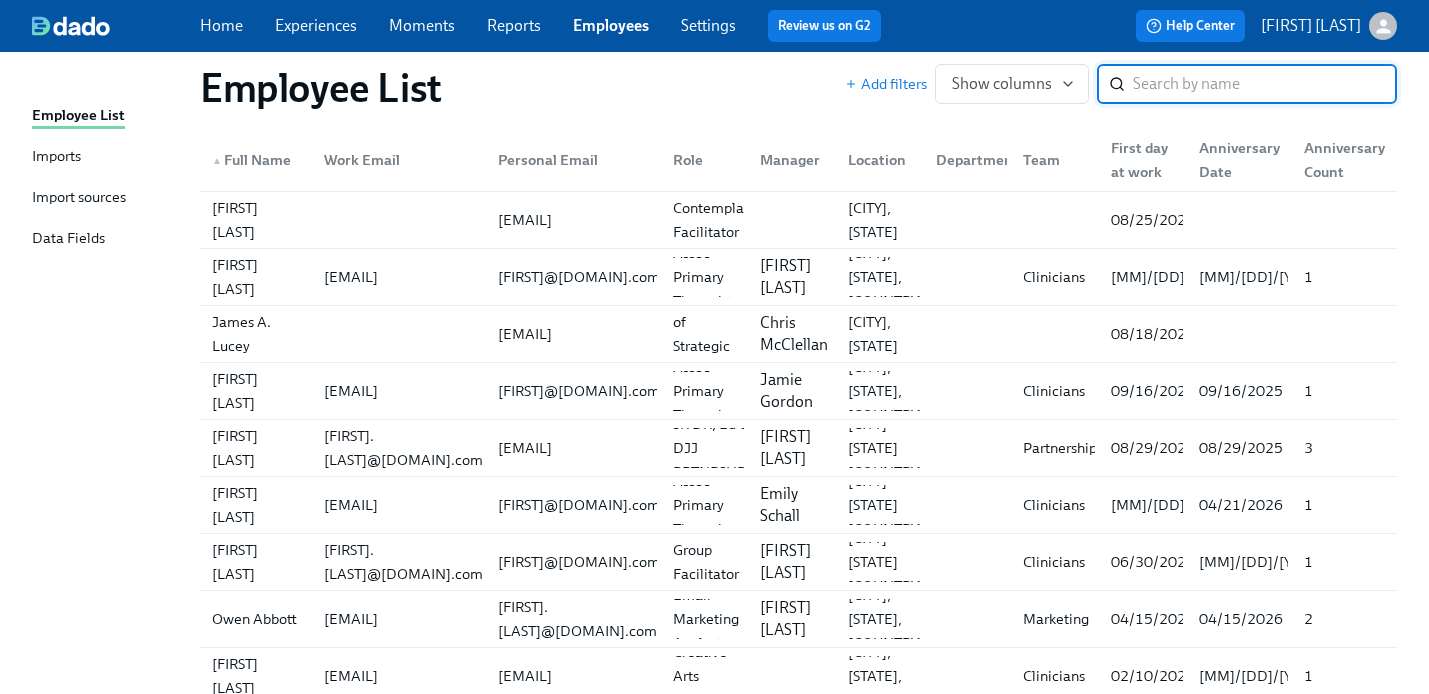 scroll, scrollTop: 0, scrollLeft: 0, axis: both 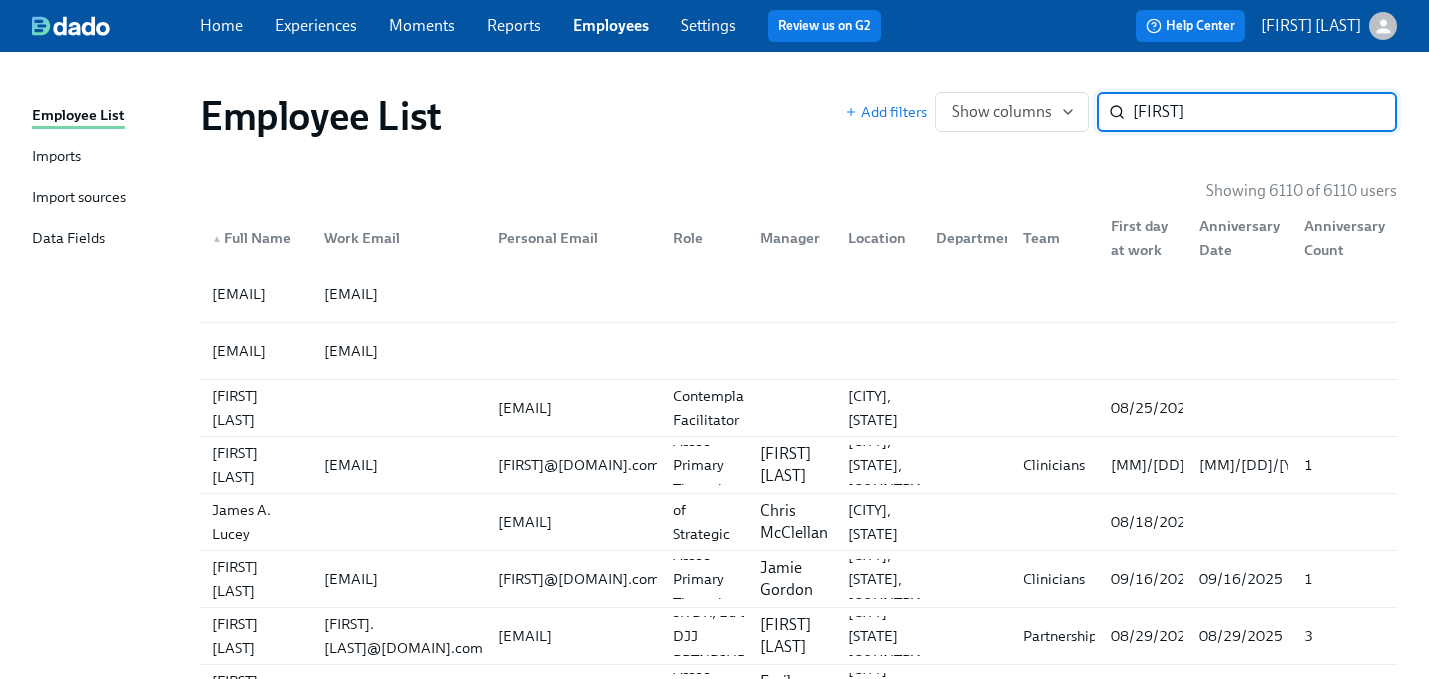 type on "[FIRST]" 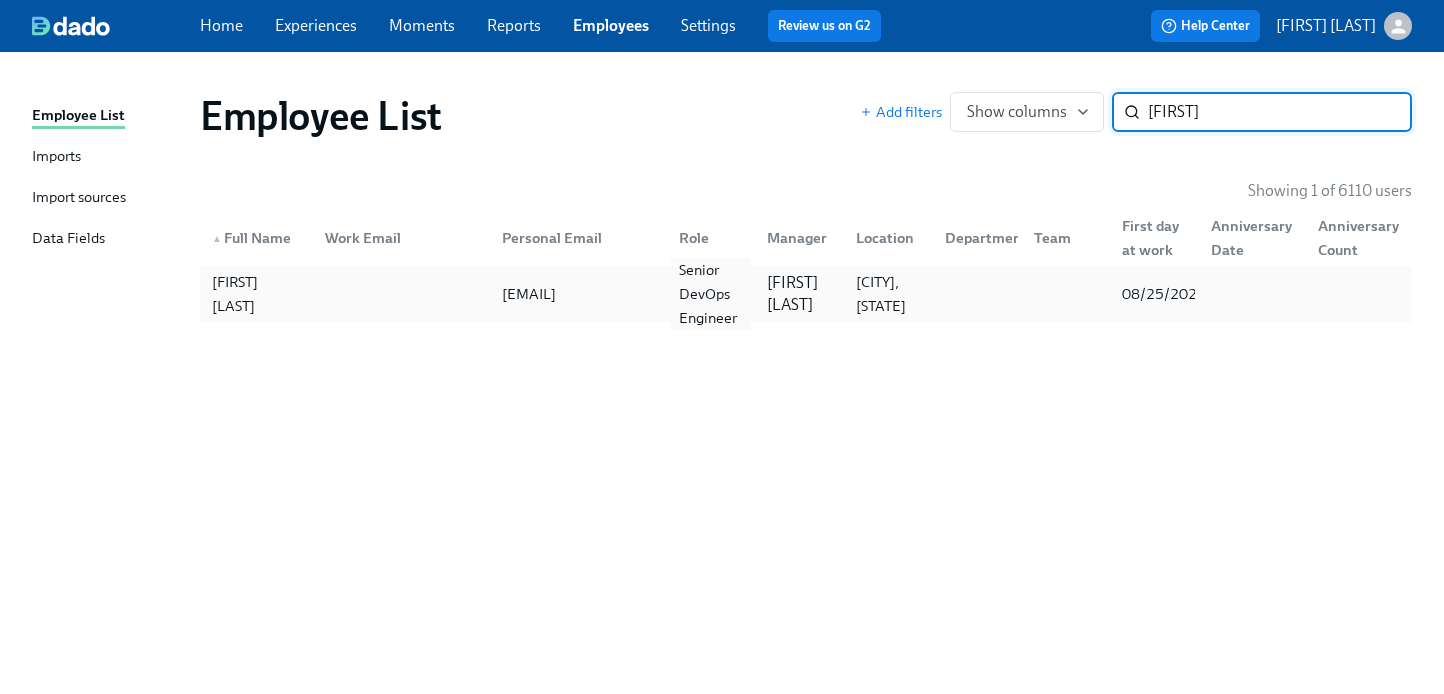 click on "Senior DevOps Engineer" at bounding box center [707, 294] 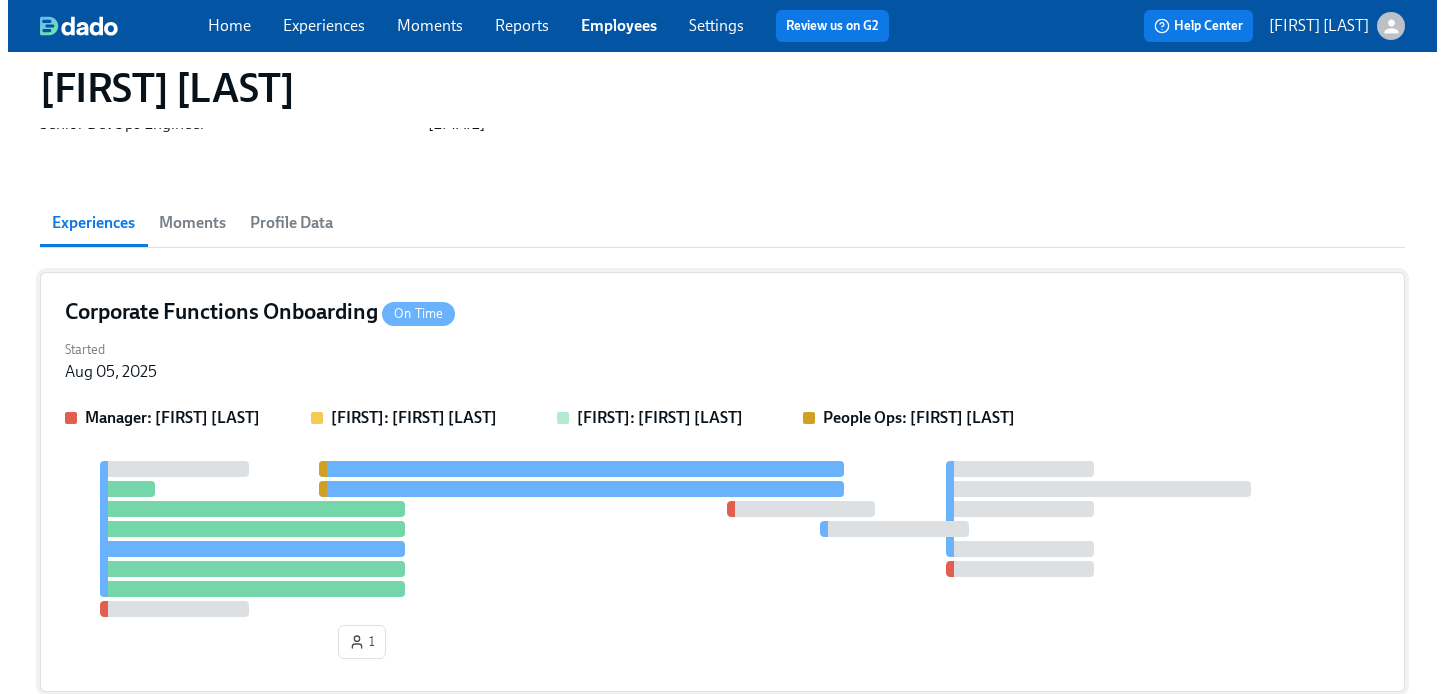 scroll, scrollTop: 176, scrollLeft: 0, axis: vertical 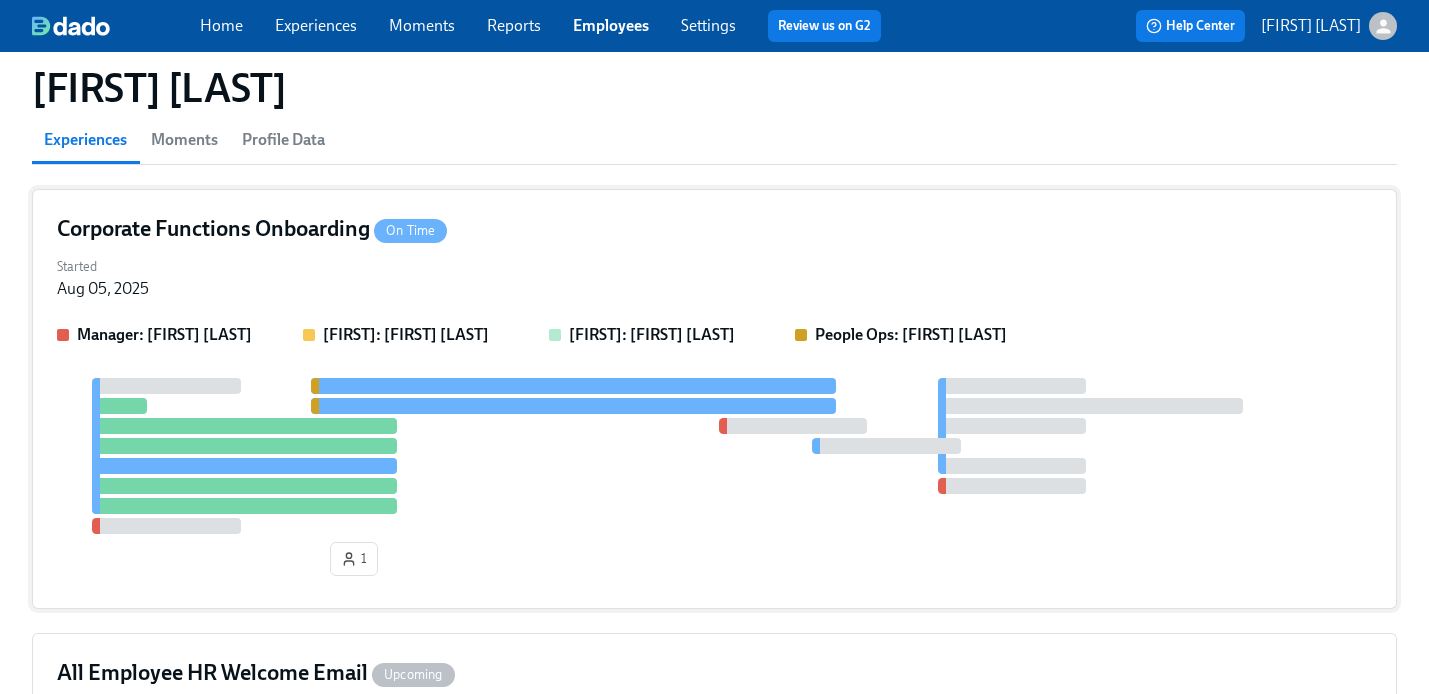 click on "Started [MONTH] [DAY], [YEAR]" at bounding box center (714, 276) 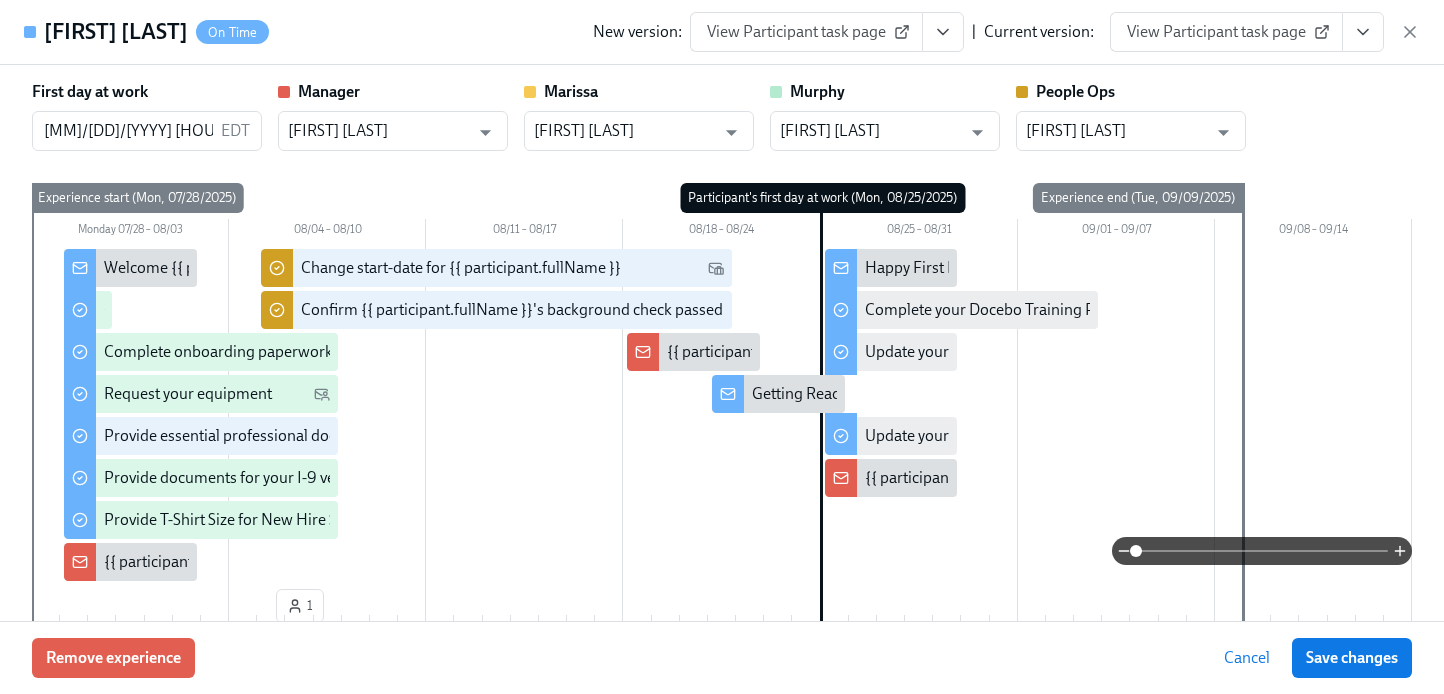 click at bounding box center (1363, 32) 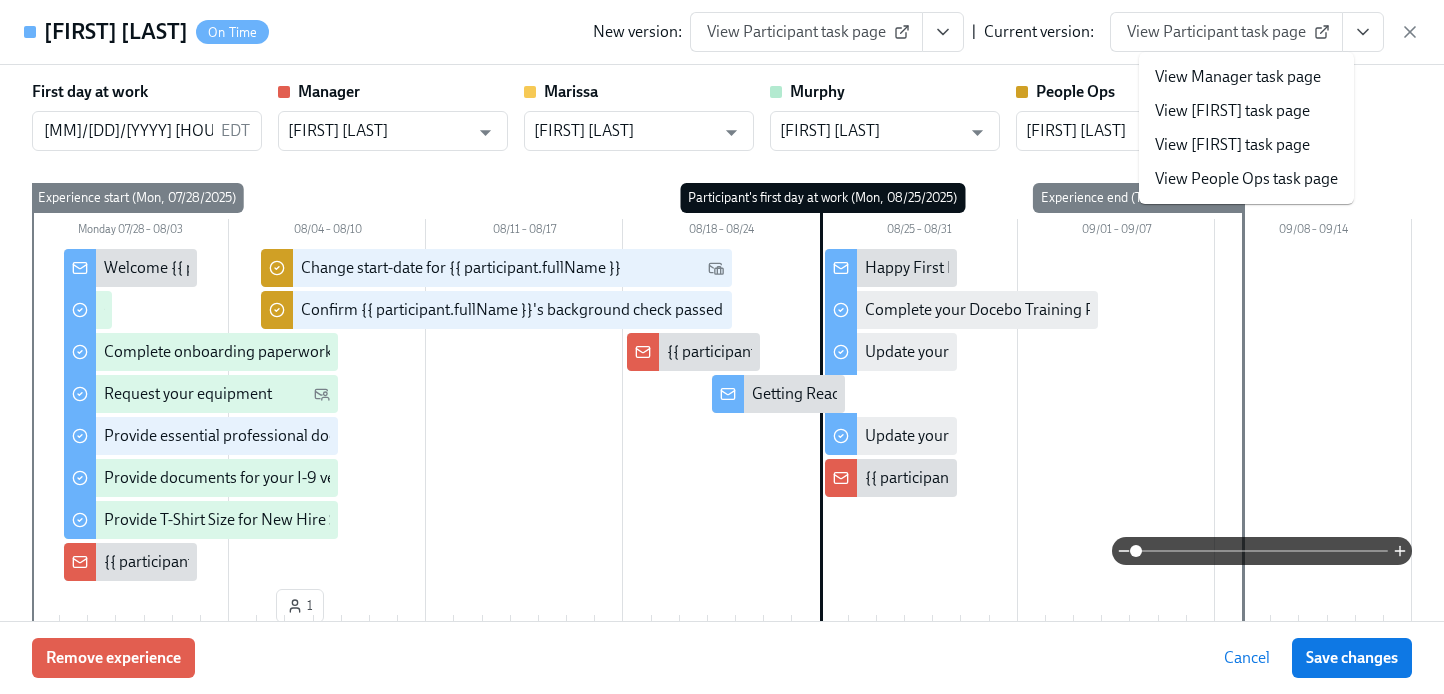 click on "View People Ops task page" at bounding box center [1246, 179] 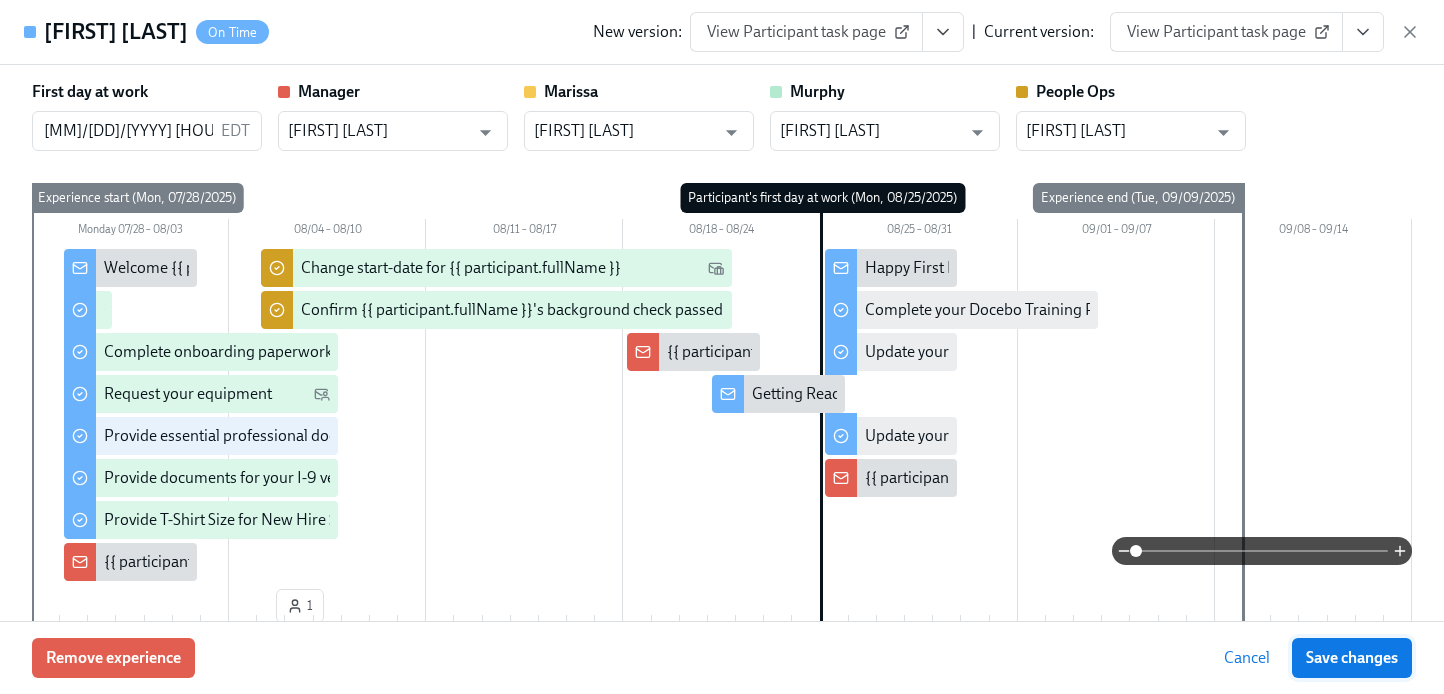 click on "Save changes" at bounding box center (1352, 658) 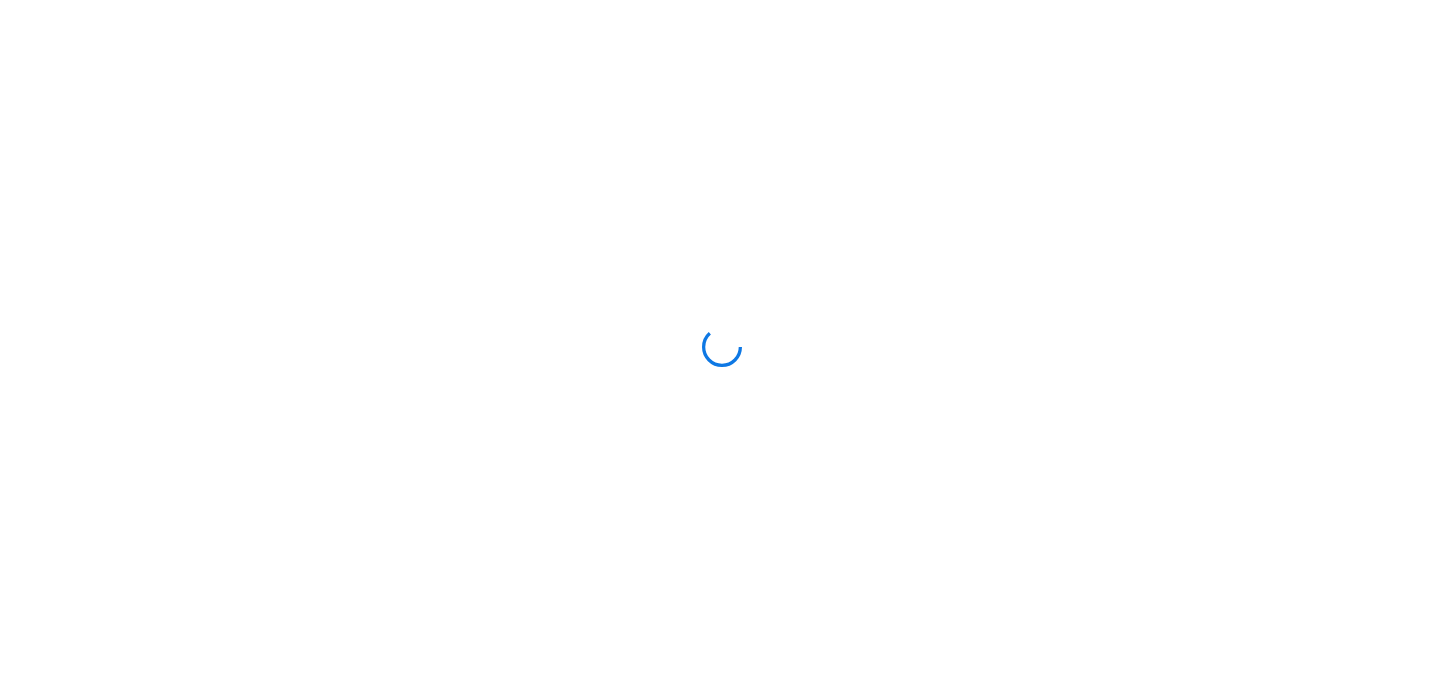 scroll, scrollTop: 0, scrollLeft: 0, axis: both 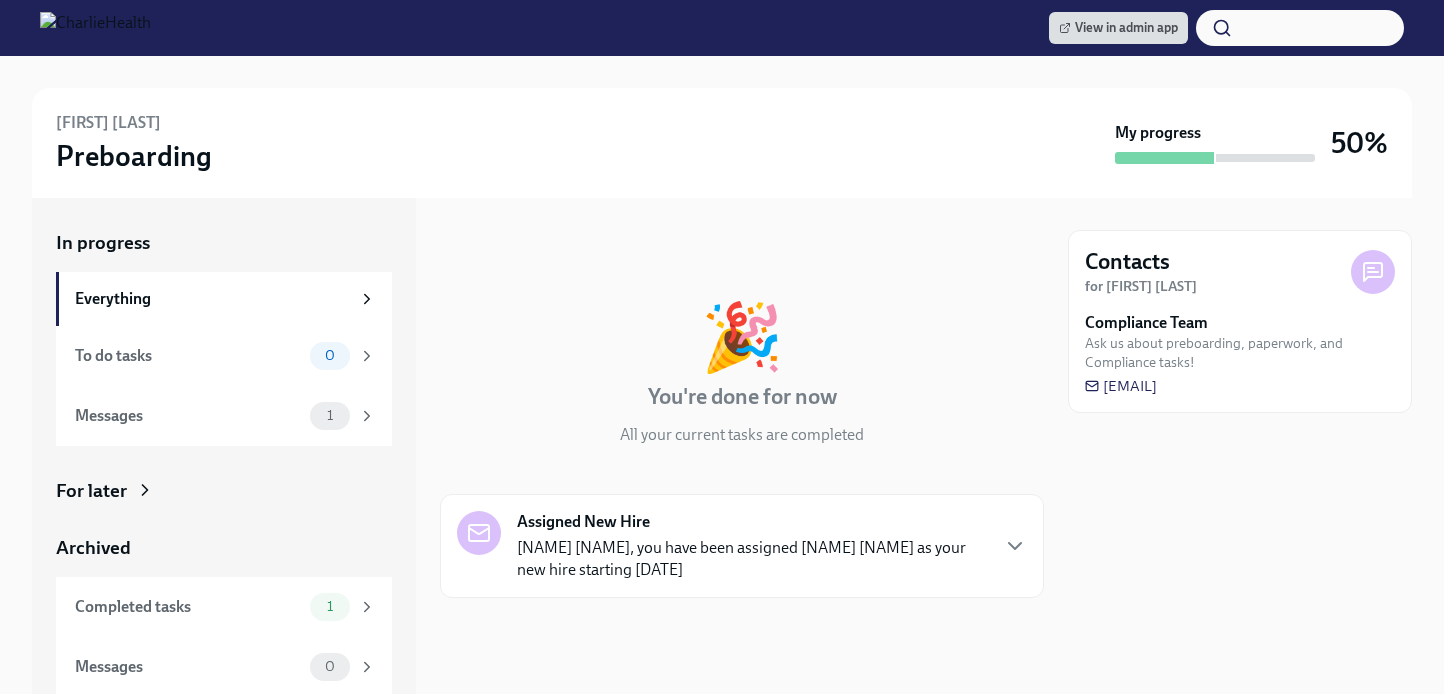 click on "For later" at bounding box center [224, 491] 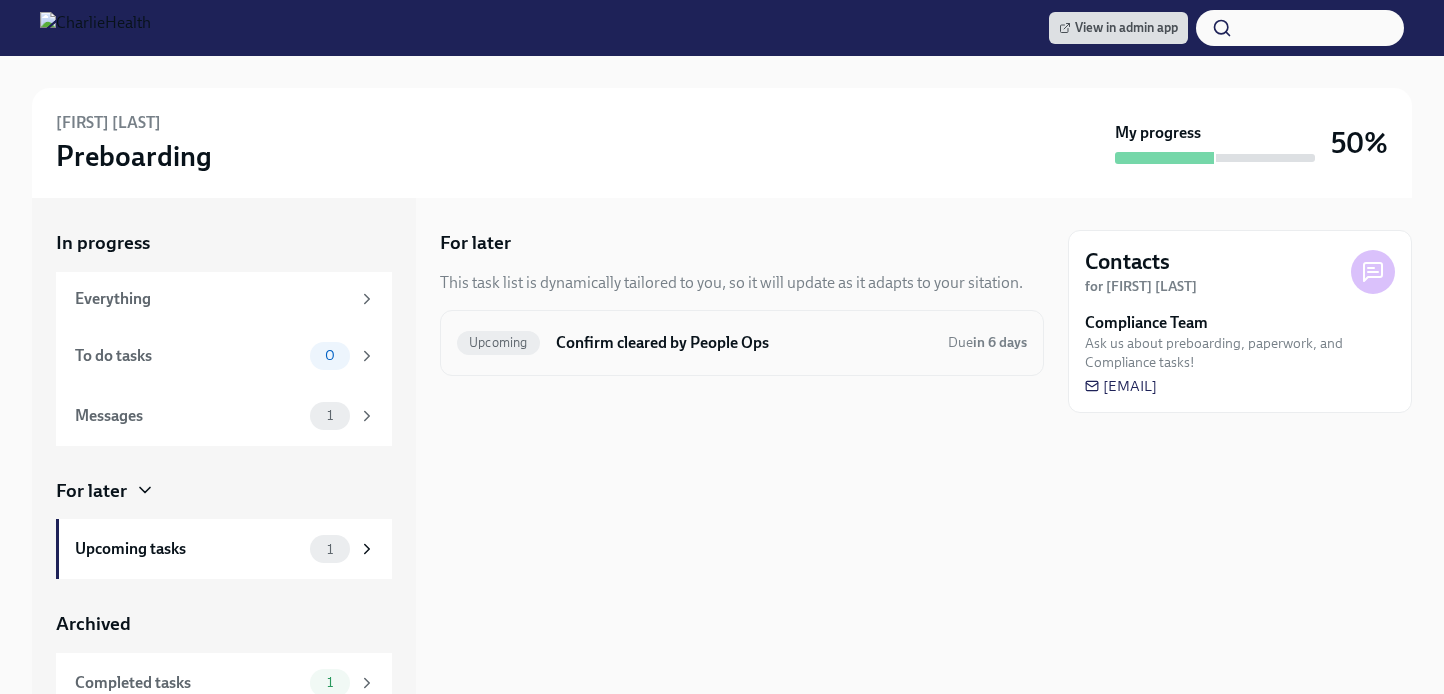 click on "Confirm cleared by People Ops" at bounding box center [744, 343] 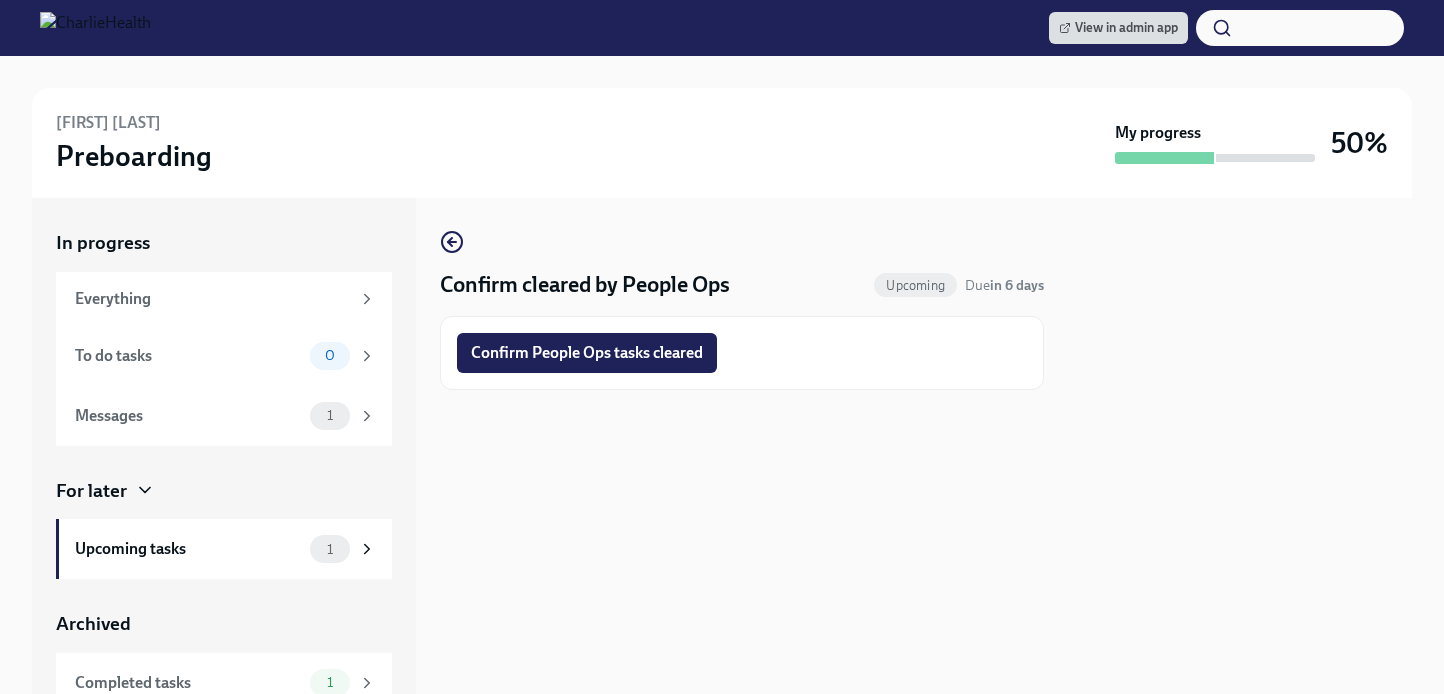 click on "Confirm People Ops tasks cleared" at bounding box center [587, 353] 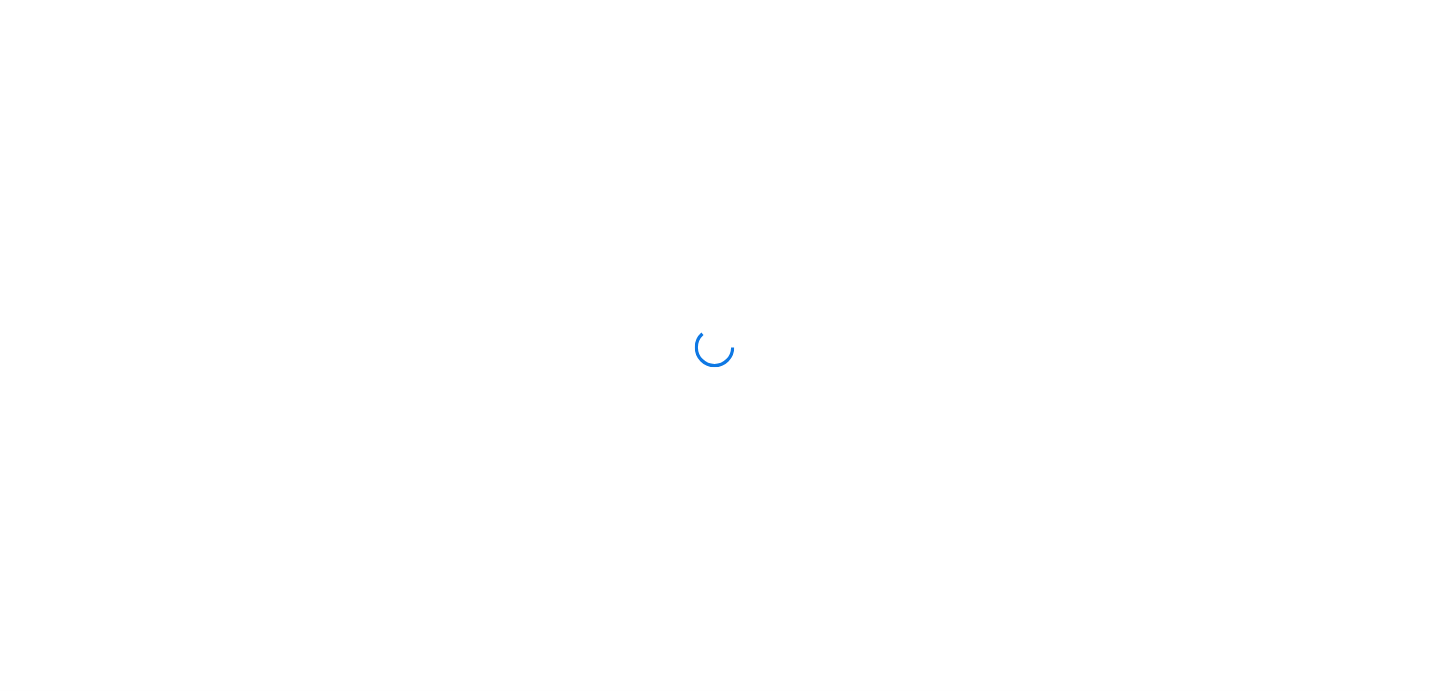 scroll, scrollTop: 0, scrollLeft: 0, axis: both 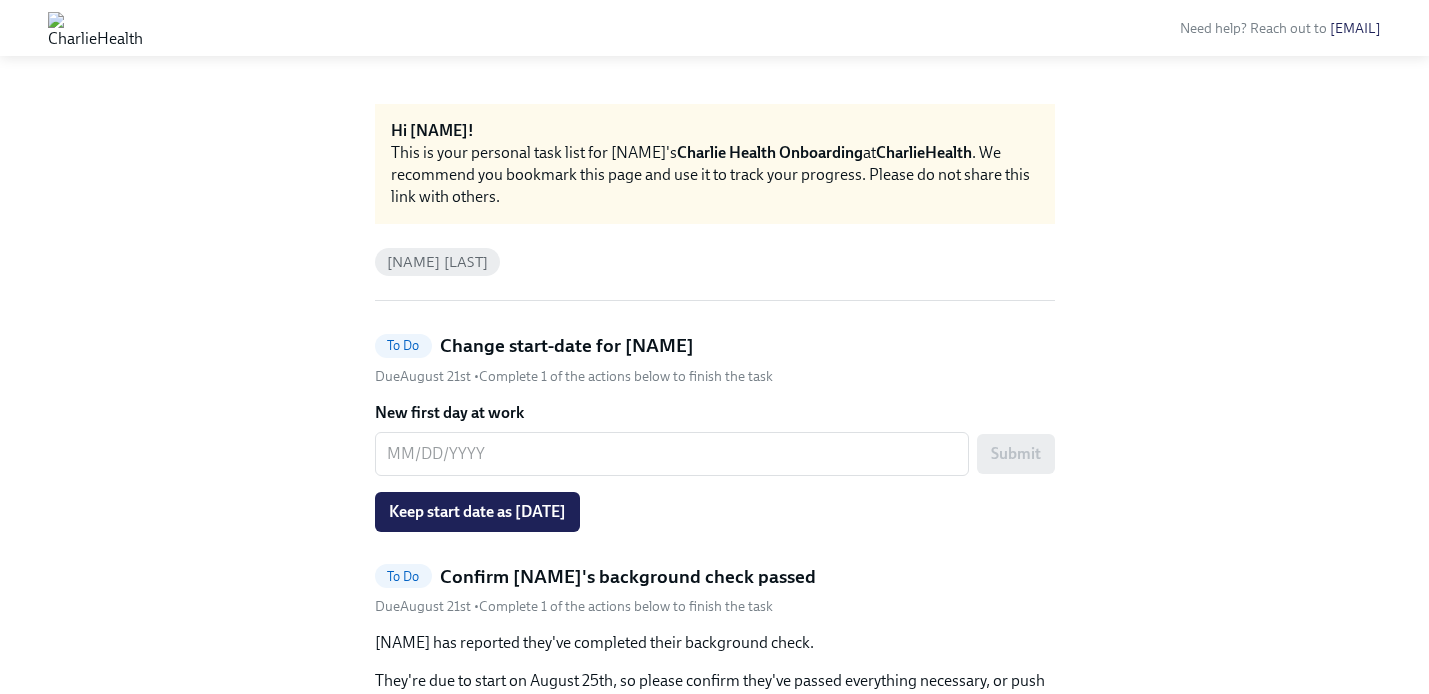 click on "Keep start date as [DATE]" at bounding box center [477, 512] 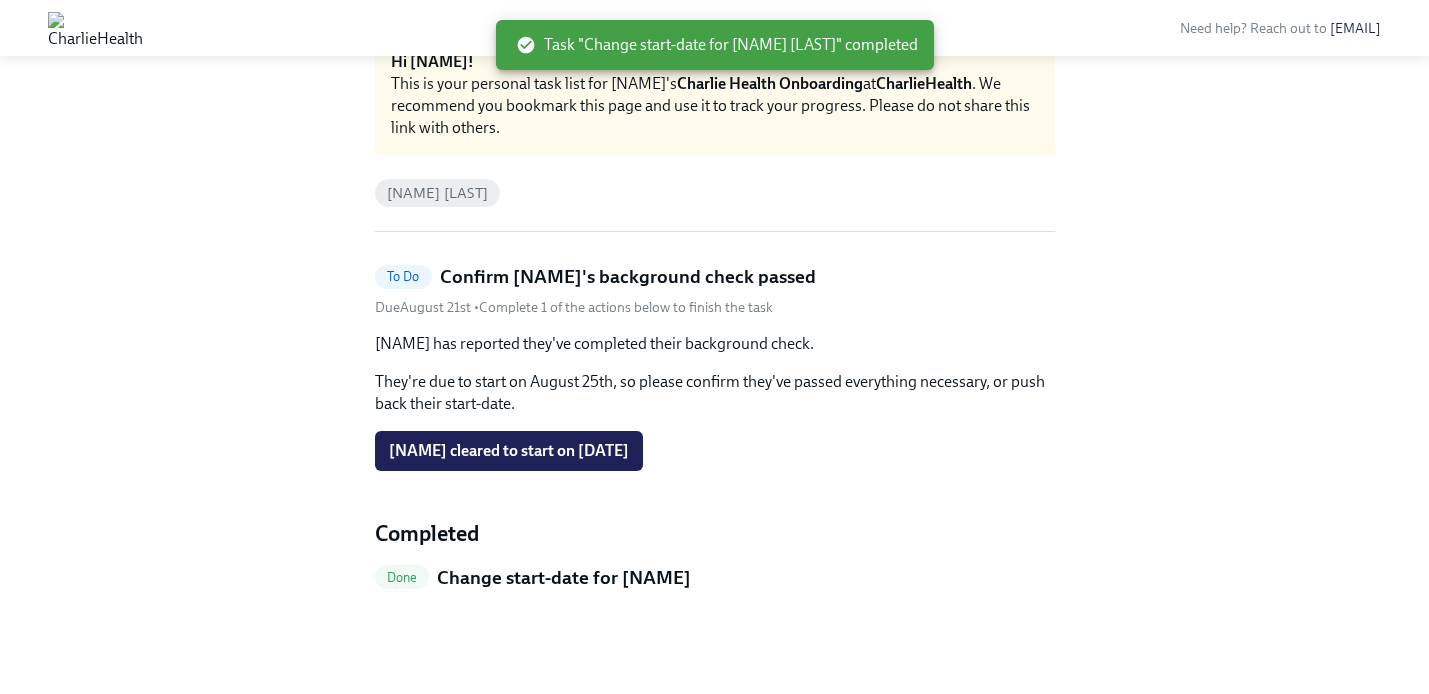 scroll, scrollTop: 88, scrollLeft: 0, axis: vertical 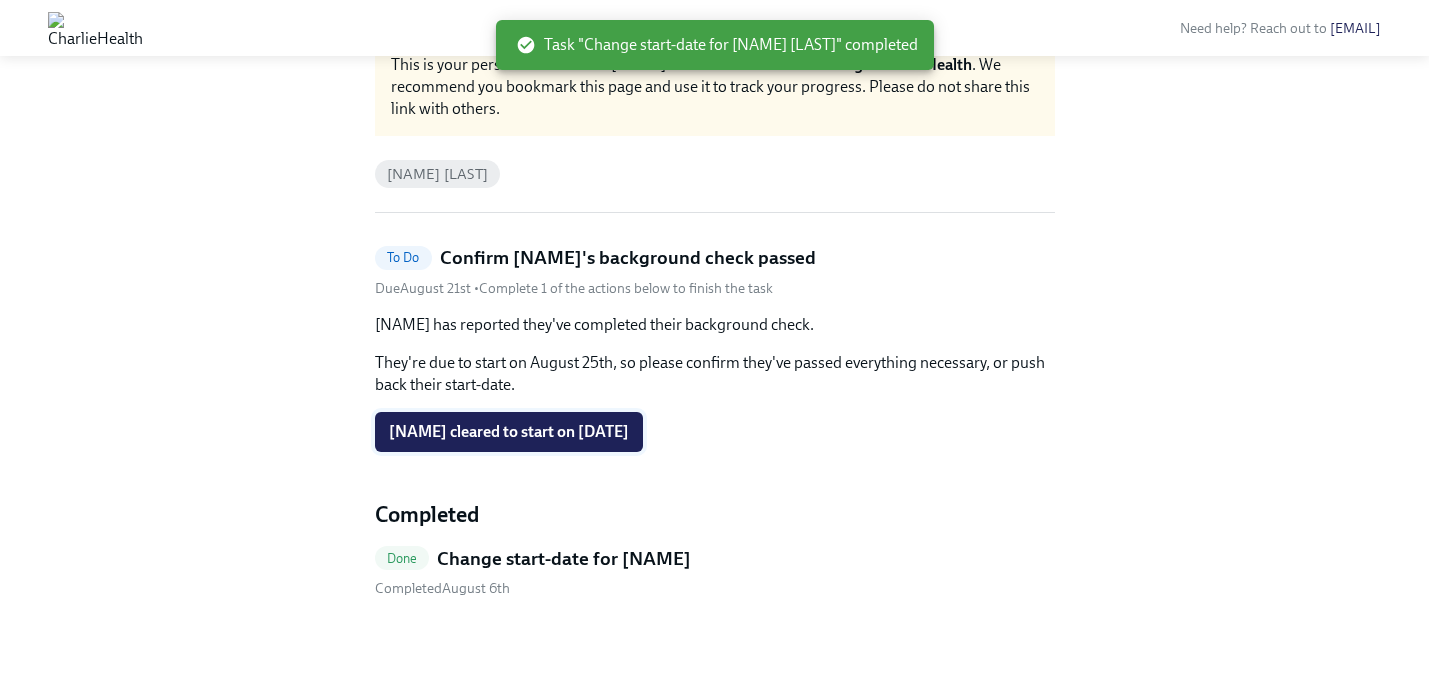 click on "[NAME] cleared to start on [DATE]" at bounding box center (509, 432) 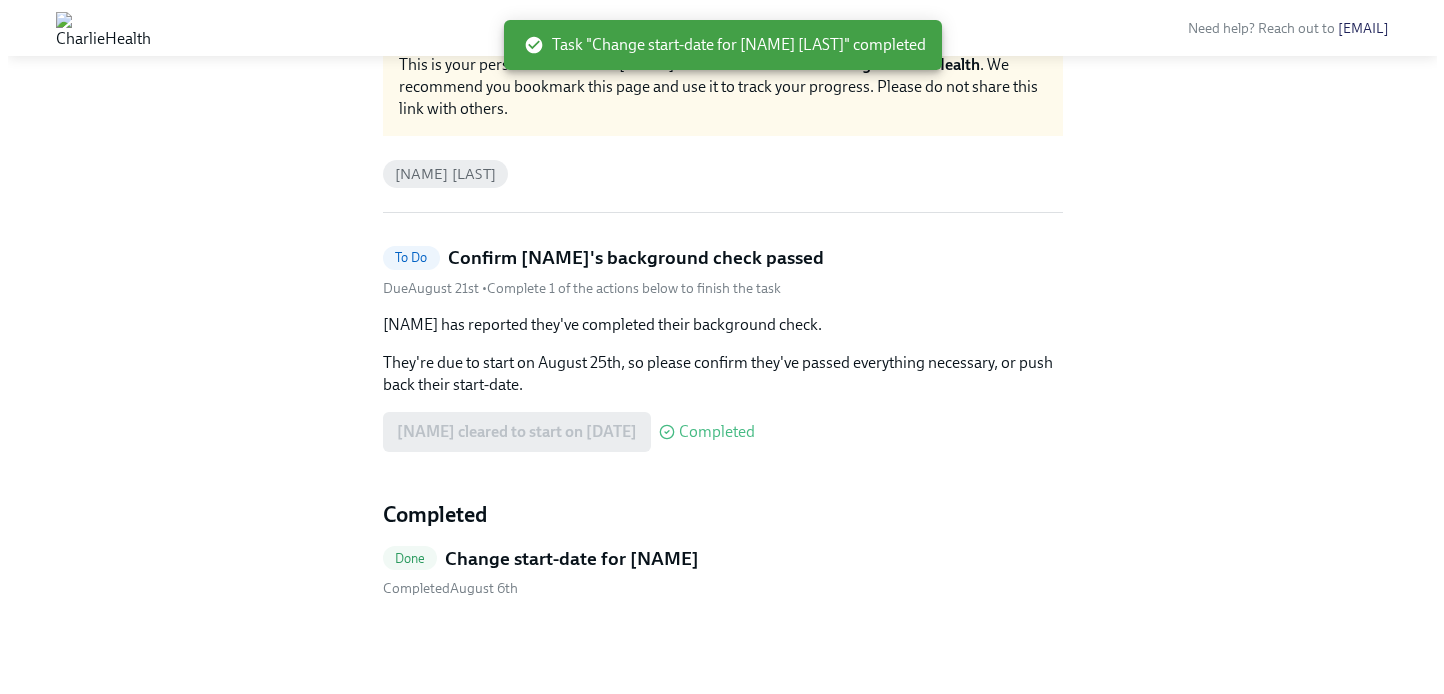 scroll, scrollTop: 0, scrollLeft: 0, axis: both 